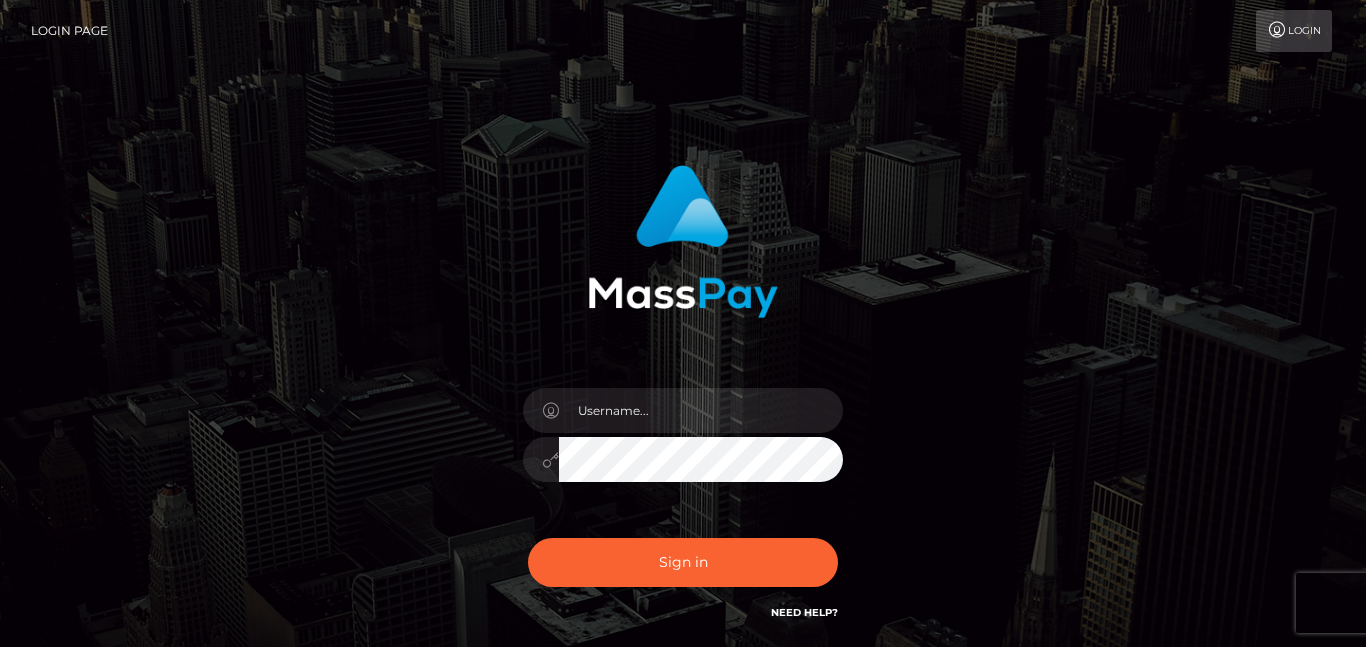 scroll, scrollTop: 0, scrollLeft: 0, axis: both 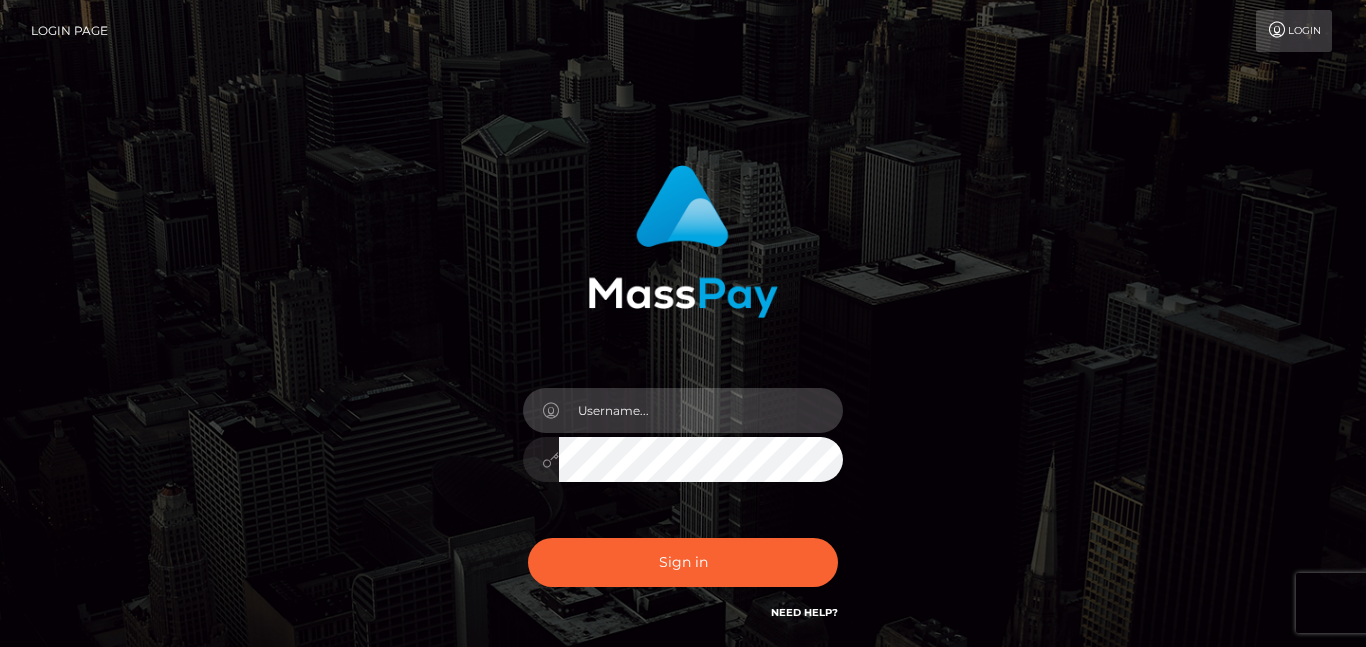 click at bounding box center [701, 410] 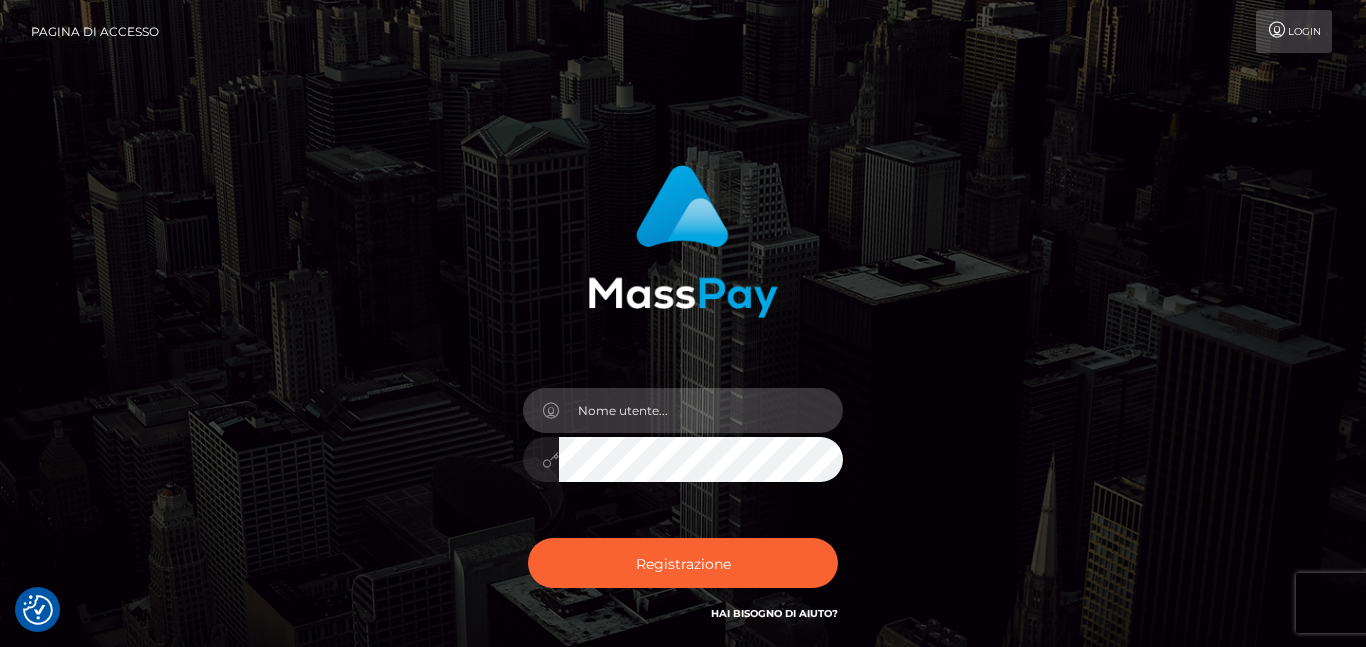 type on "consuelopinato@hotmail.com" 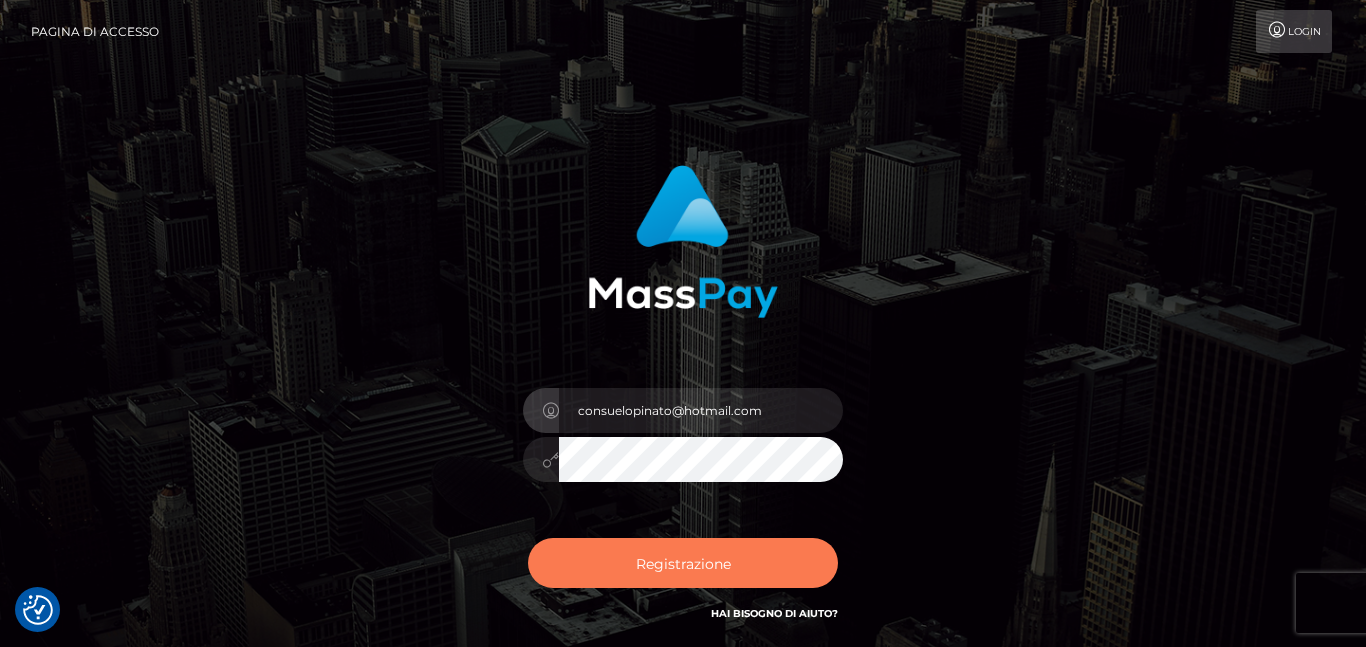 click on "Registrazione" at bounding box center [683, 563] 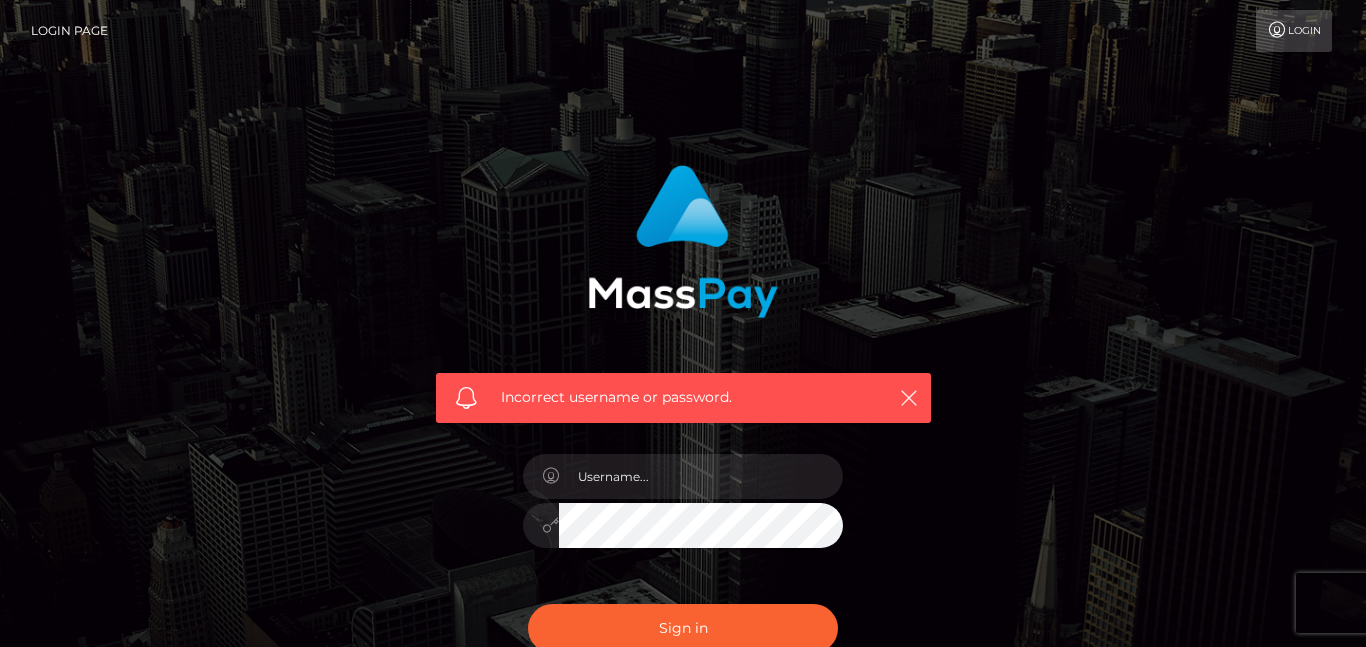 scroll, scrollTop: 0, scrollLeft: 0, axis: both 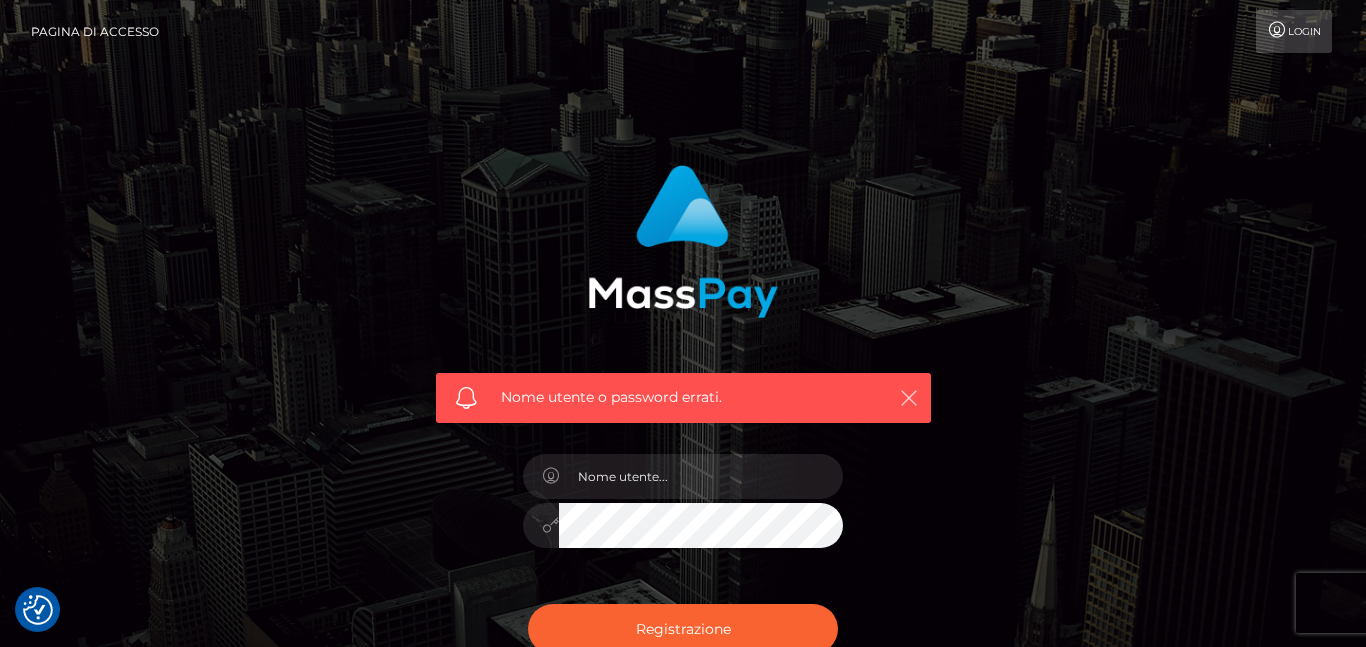 click at bounding box center [909, 398] 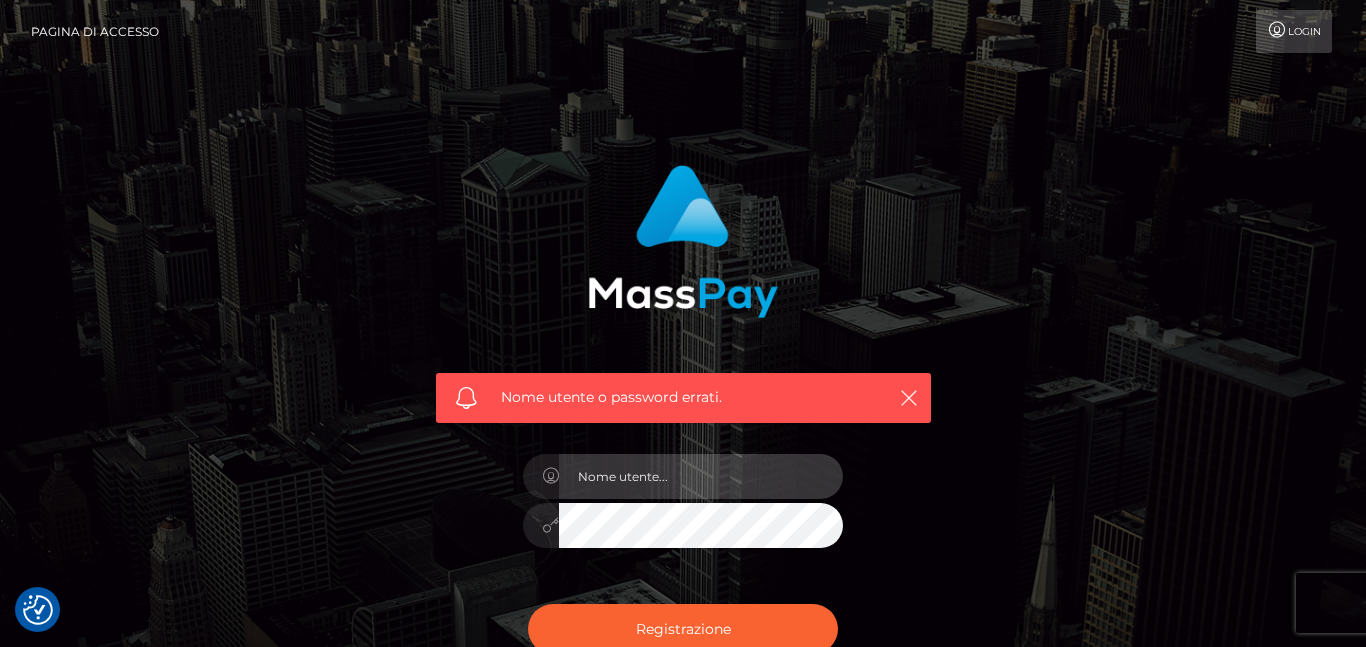 click at bounding box center [701, 476] 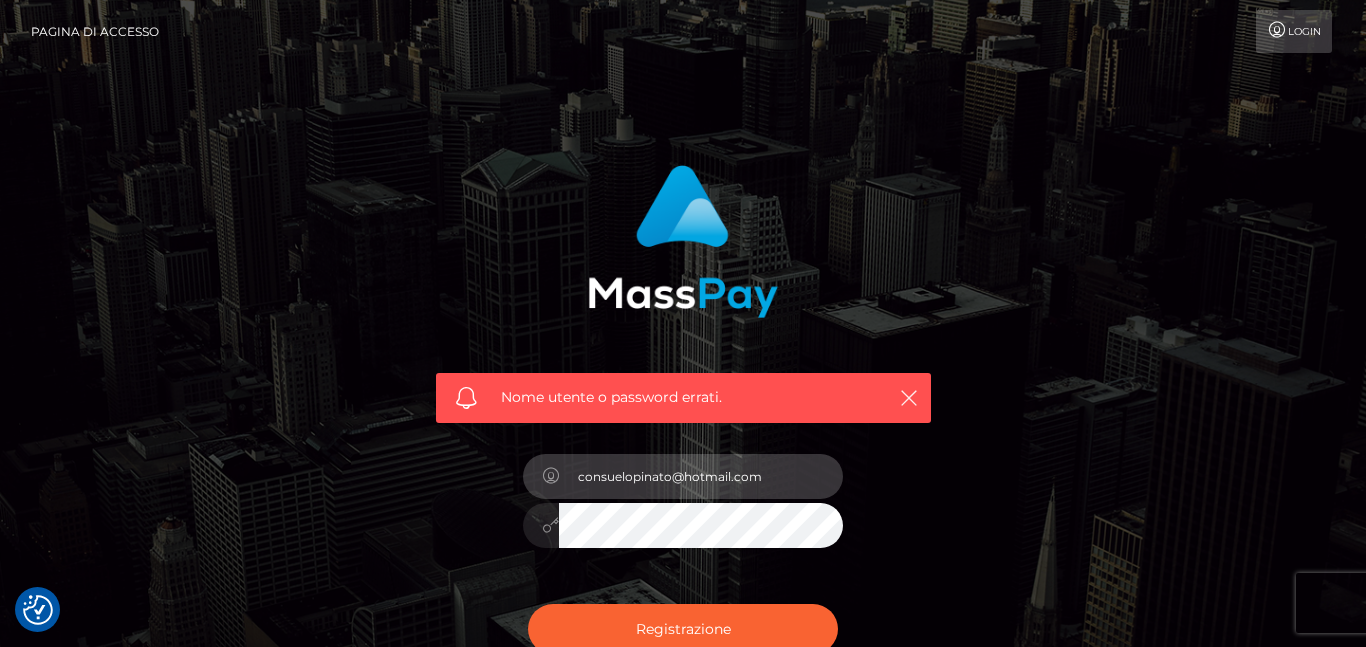 type on "consuelopinato@hotmail.com" 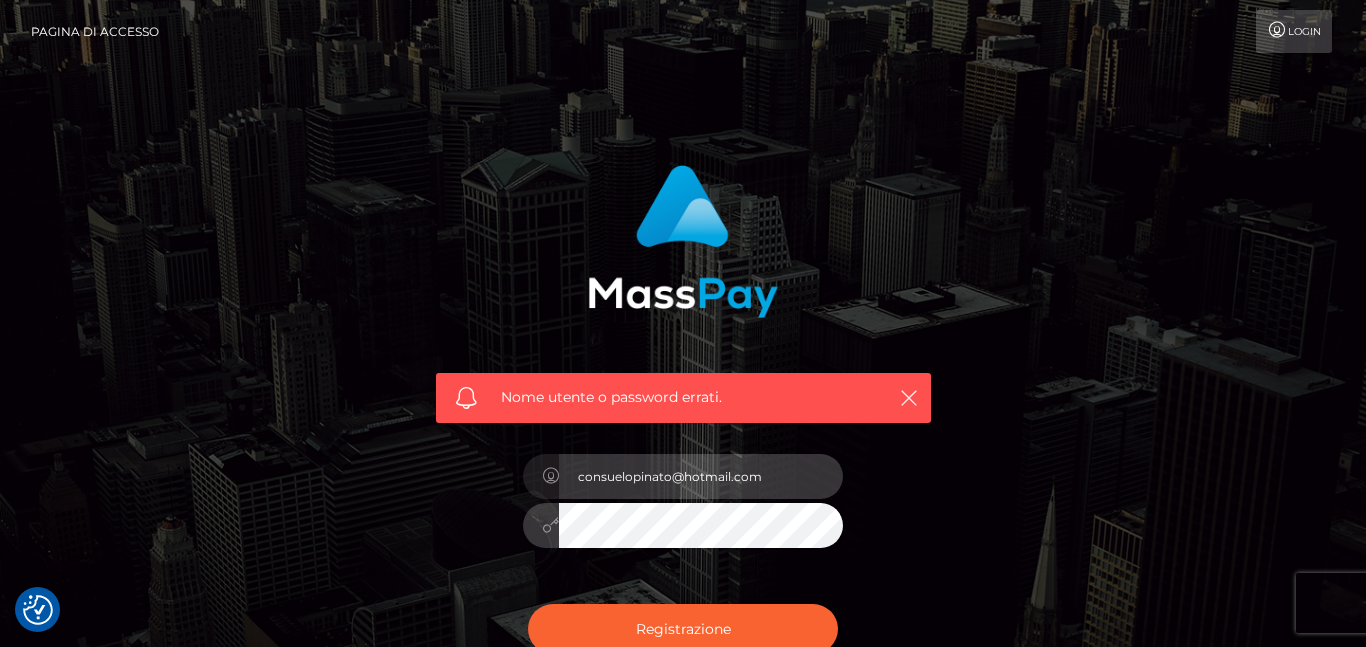 click on "consuelopinato@hotmail.com" at bounding box center (701, 476) 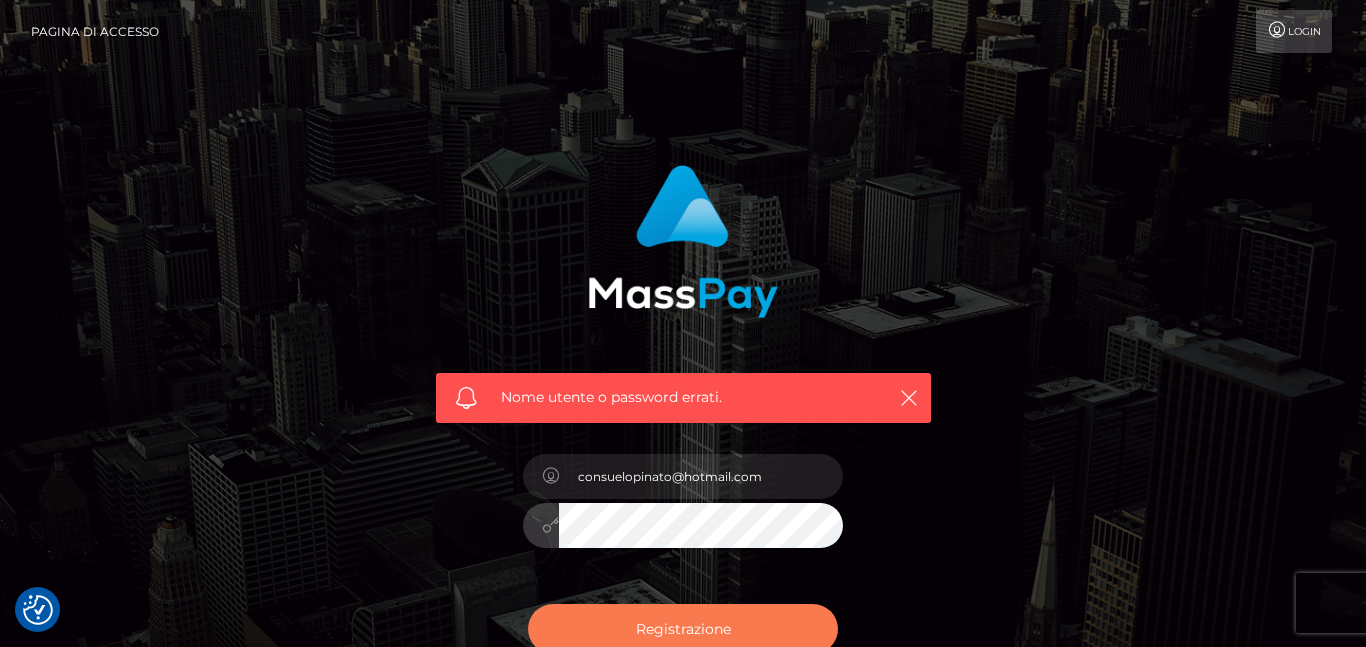click on "Registrazione" at bounding box center (683, 629) 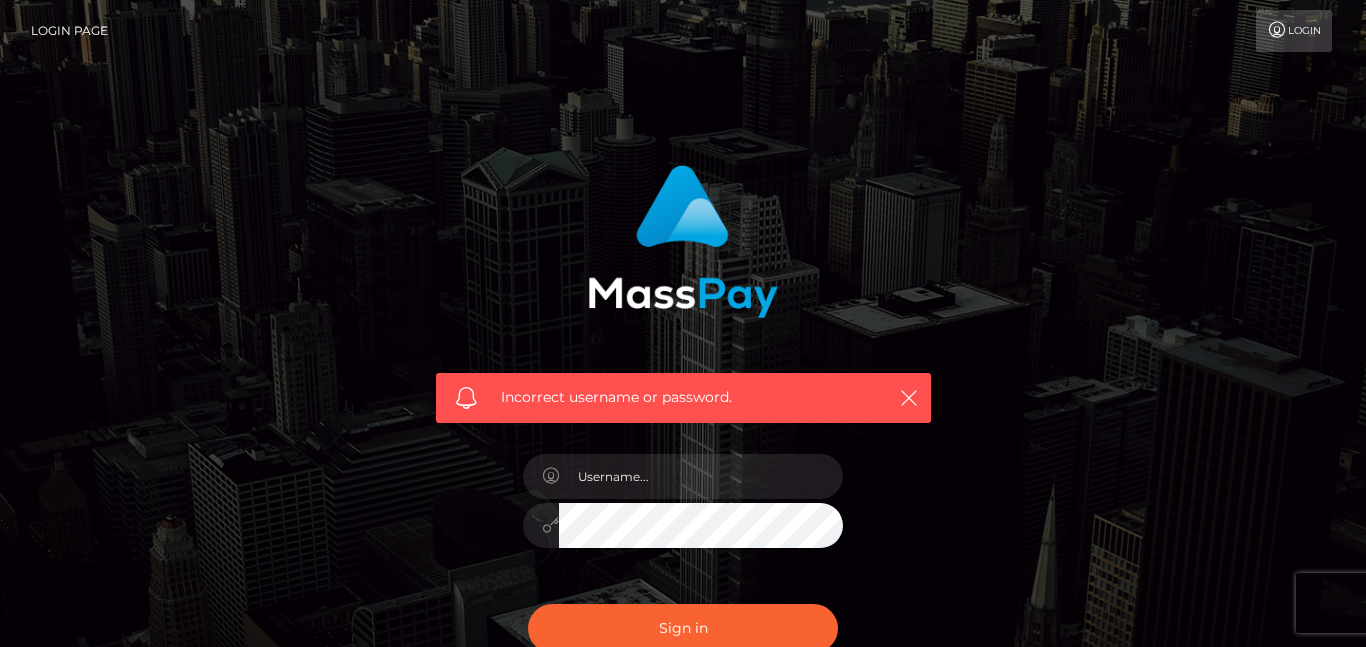 scroll, scrollTop: 0, scrollLeft: 0, axis: both 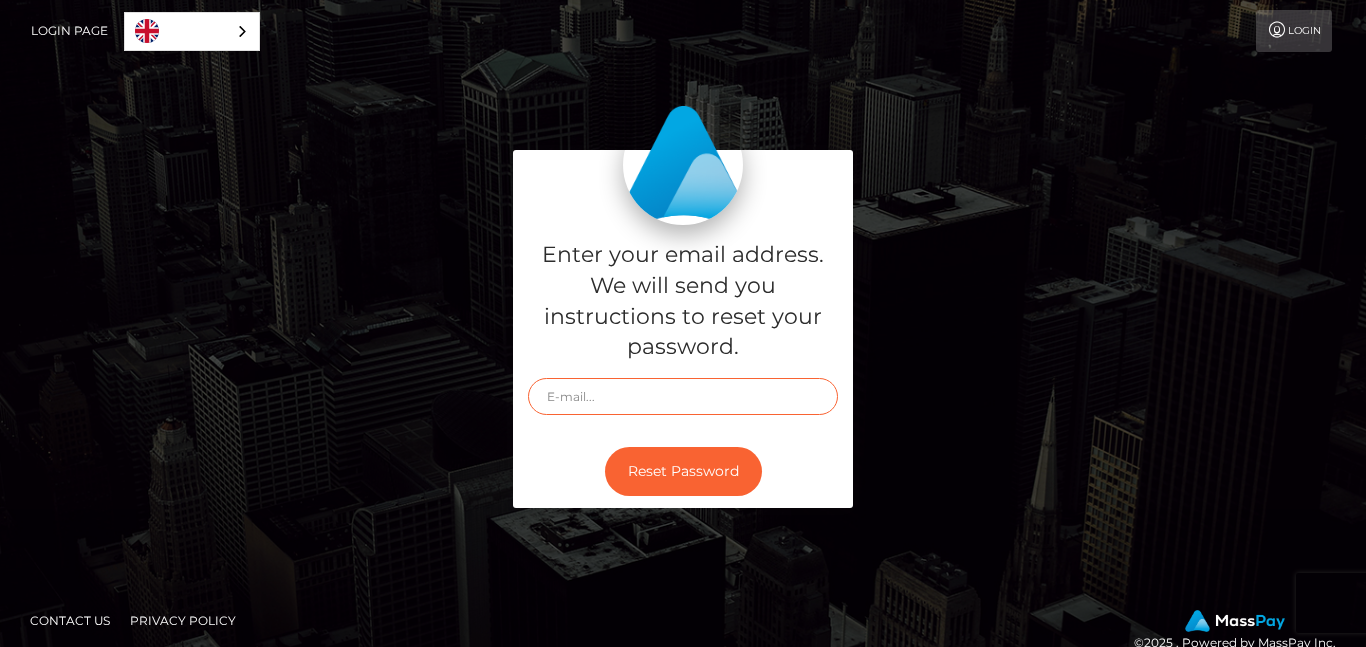 click at bounding box center (683, 396) 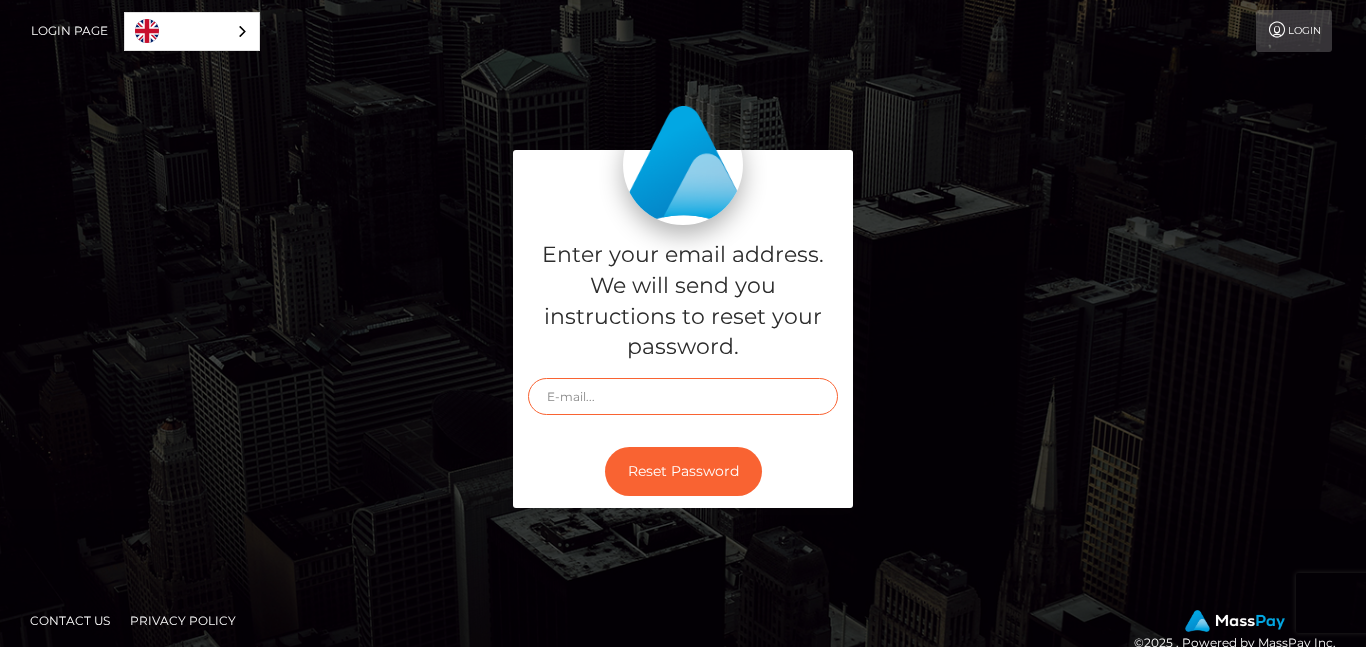 type on "consuelopinato@hotmail.com" 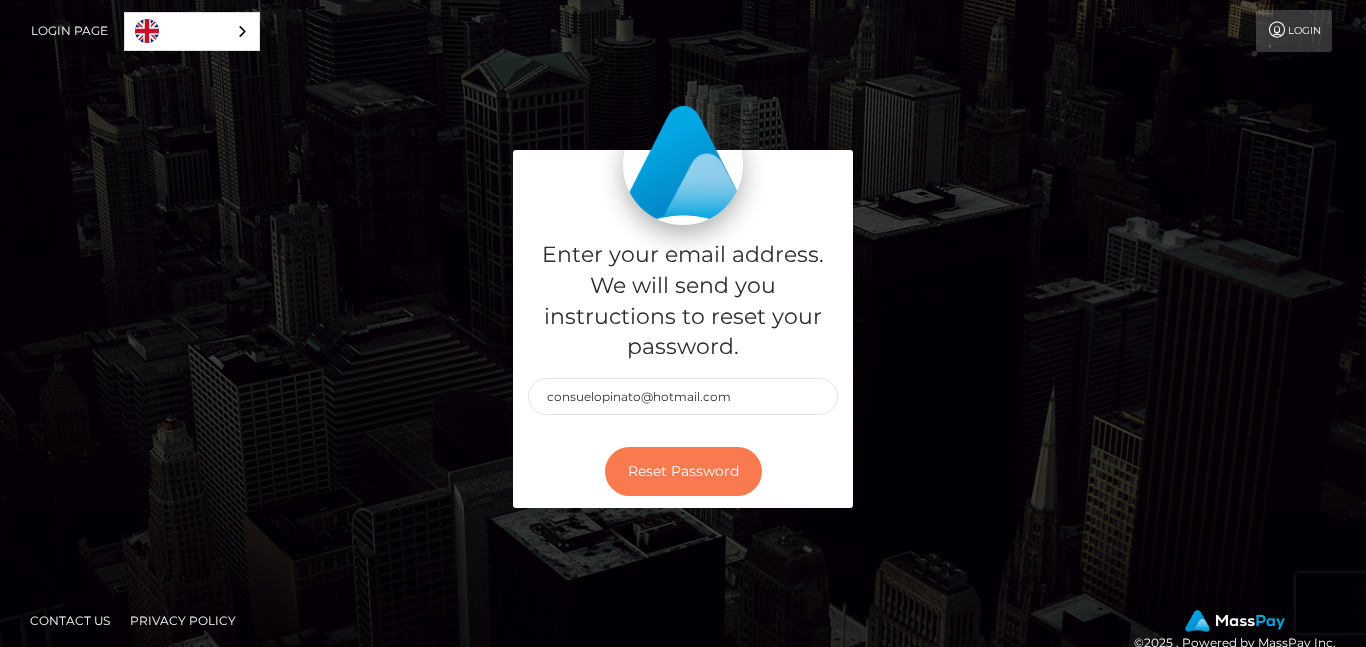 click on "Reset Password" at bounding box center [683, 471] 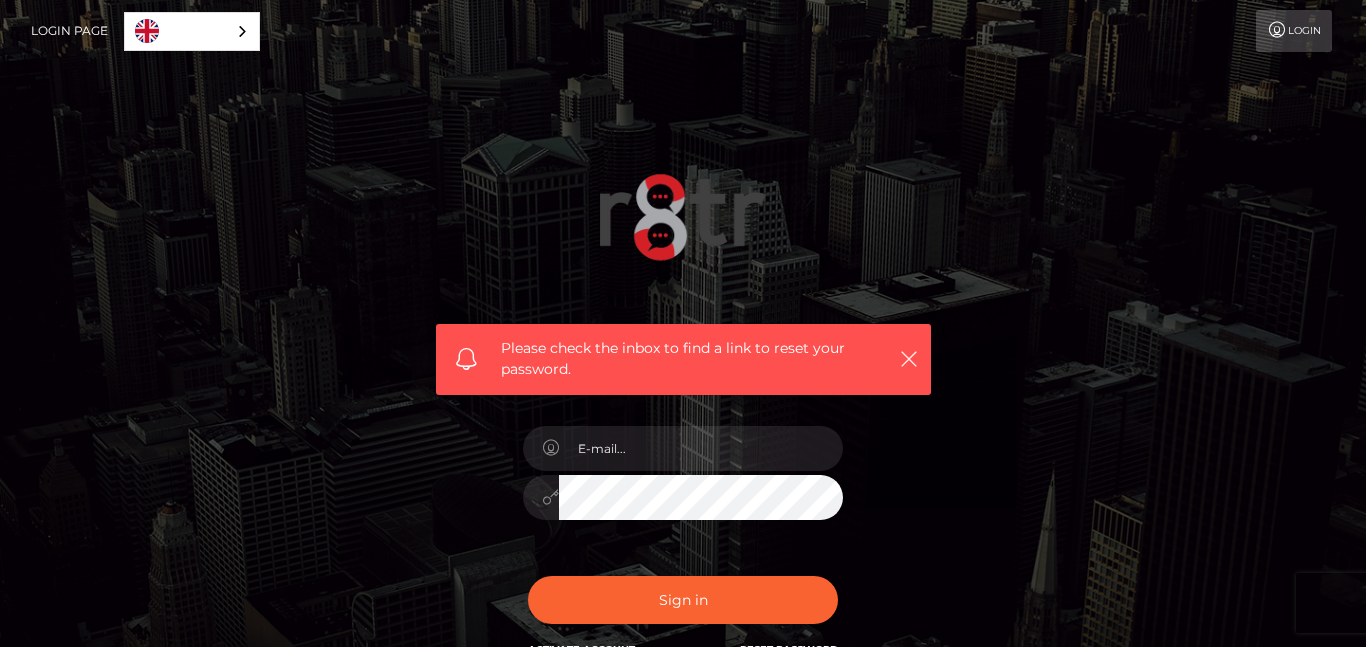 scroll, scrollTop: 0, scrollLeft: 0, axis: both 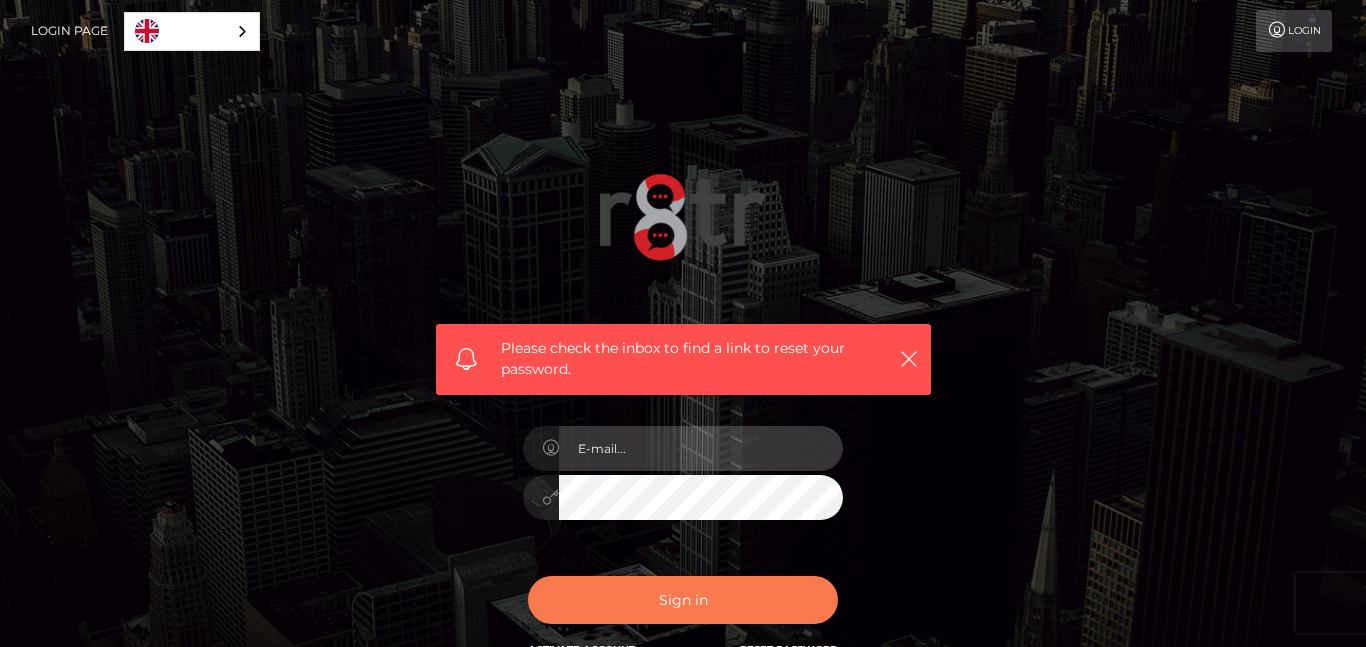 type on "consuelopinato@hotmail.com" 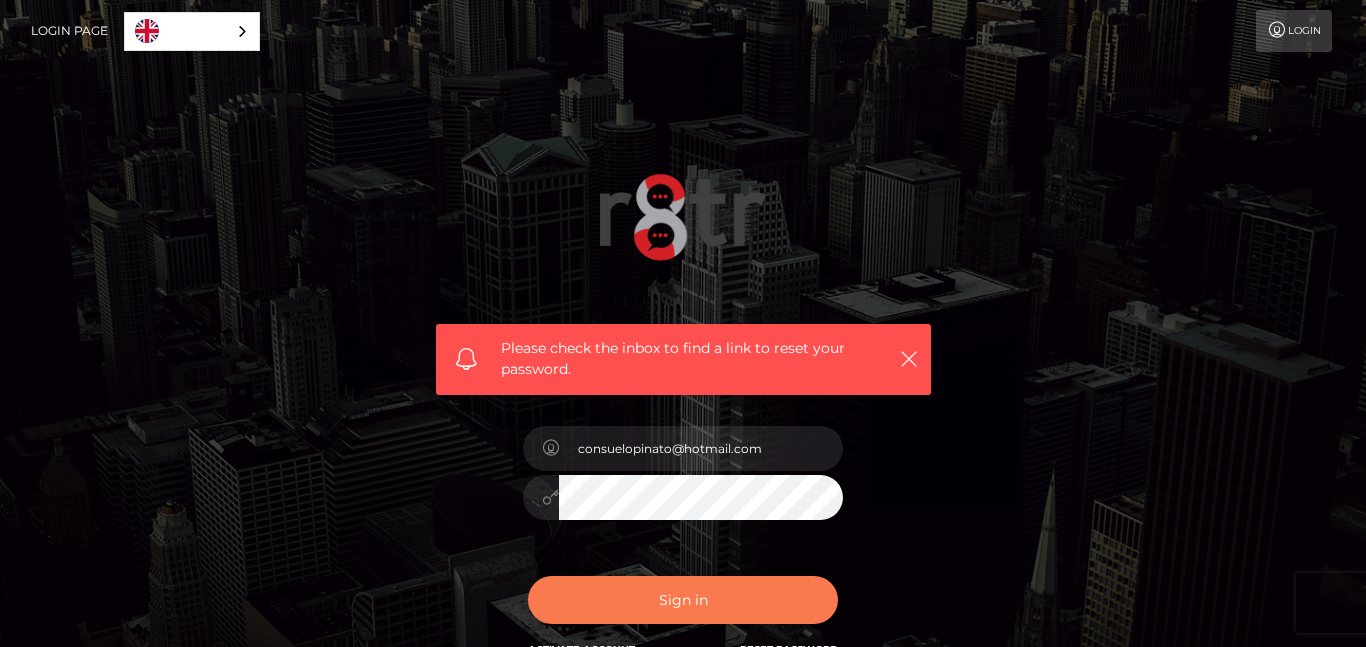 click on "Sign in" at bounding box center (683, 600) 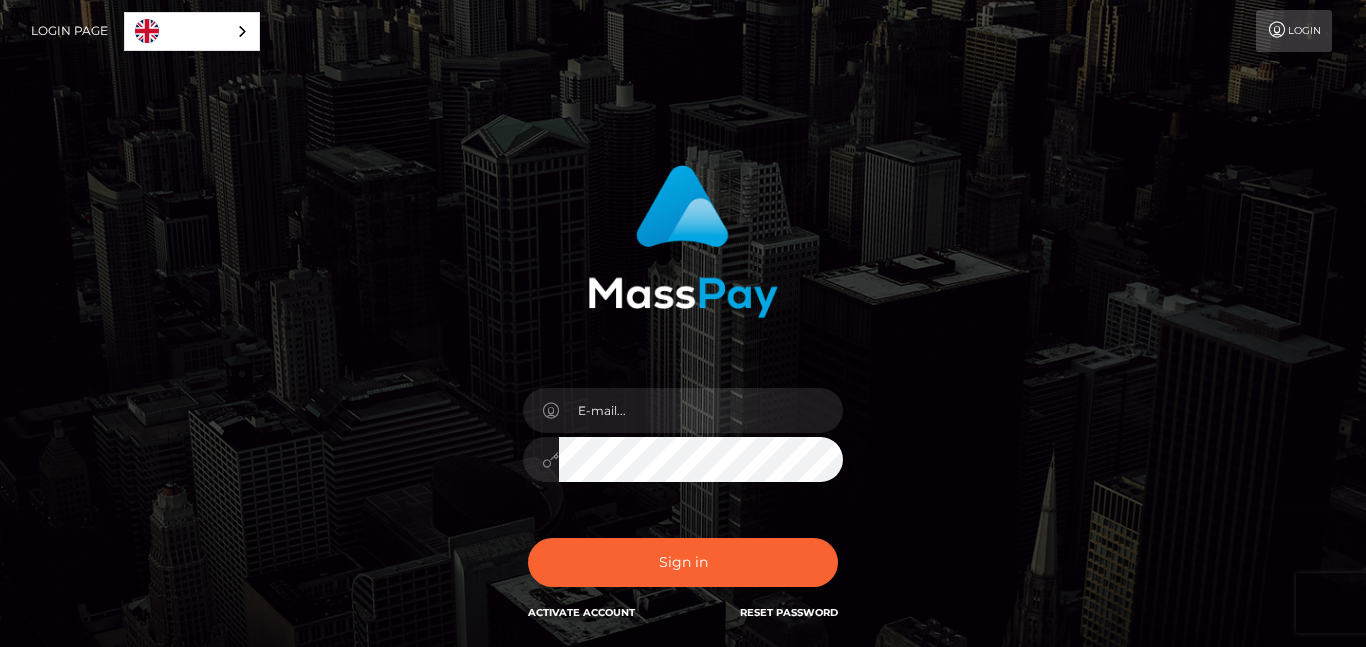scroll, scrollTop: 0, scrollLeft: 0, axis: both 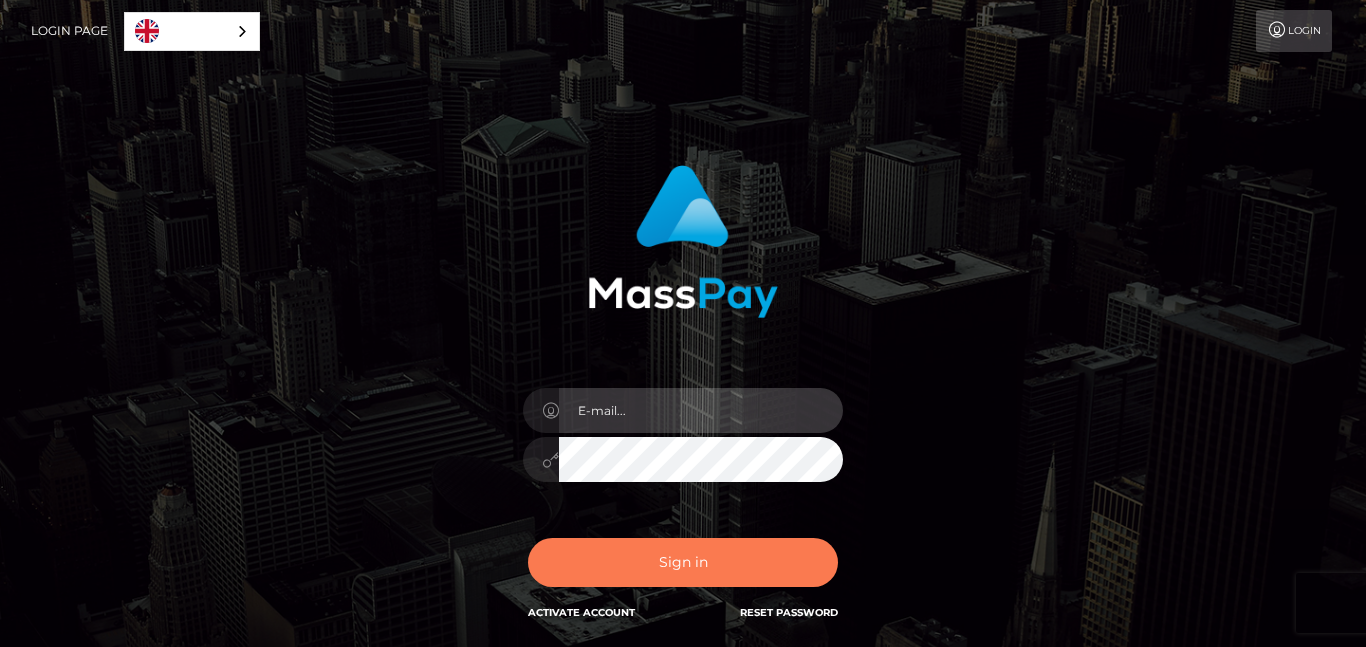 type on "consuelopinato@hotmail.com" 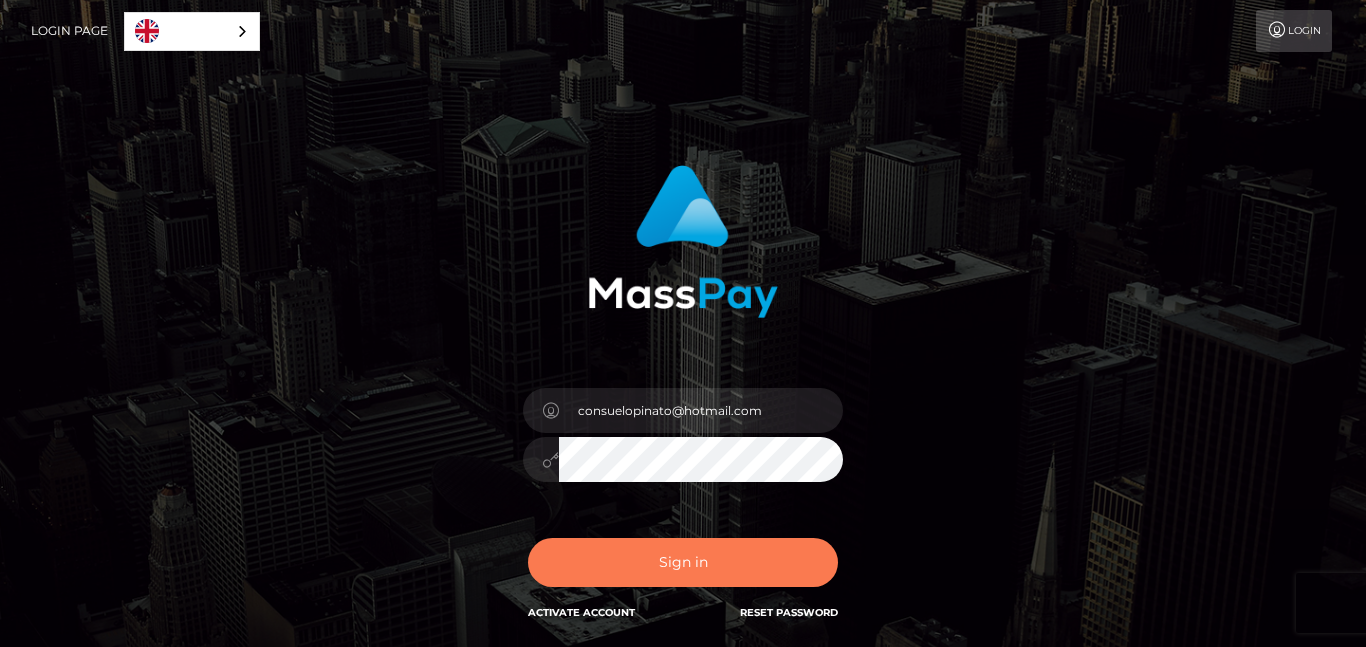 click on "Sign in" at bounding box center (683, 562) 